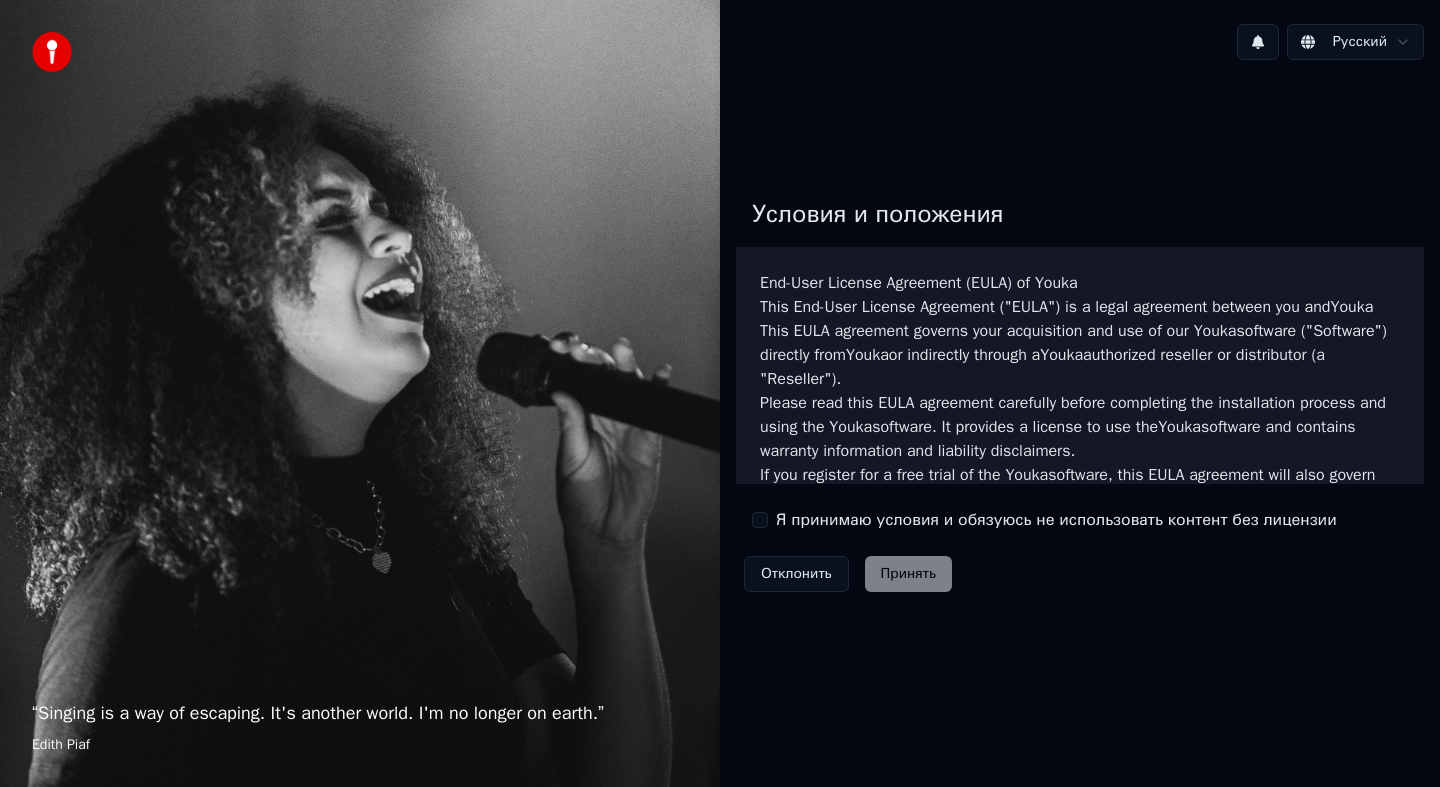 scroll, scrollTop: 0, scrollLeft: 0, axis: both 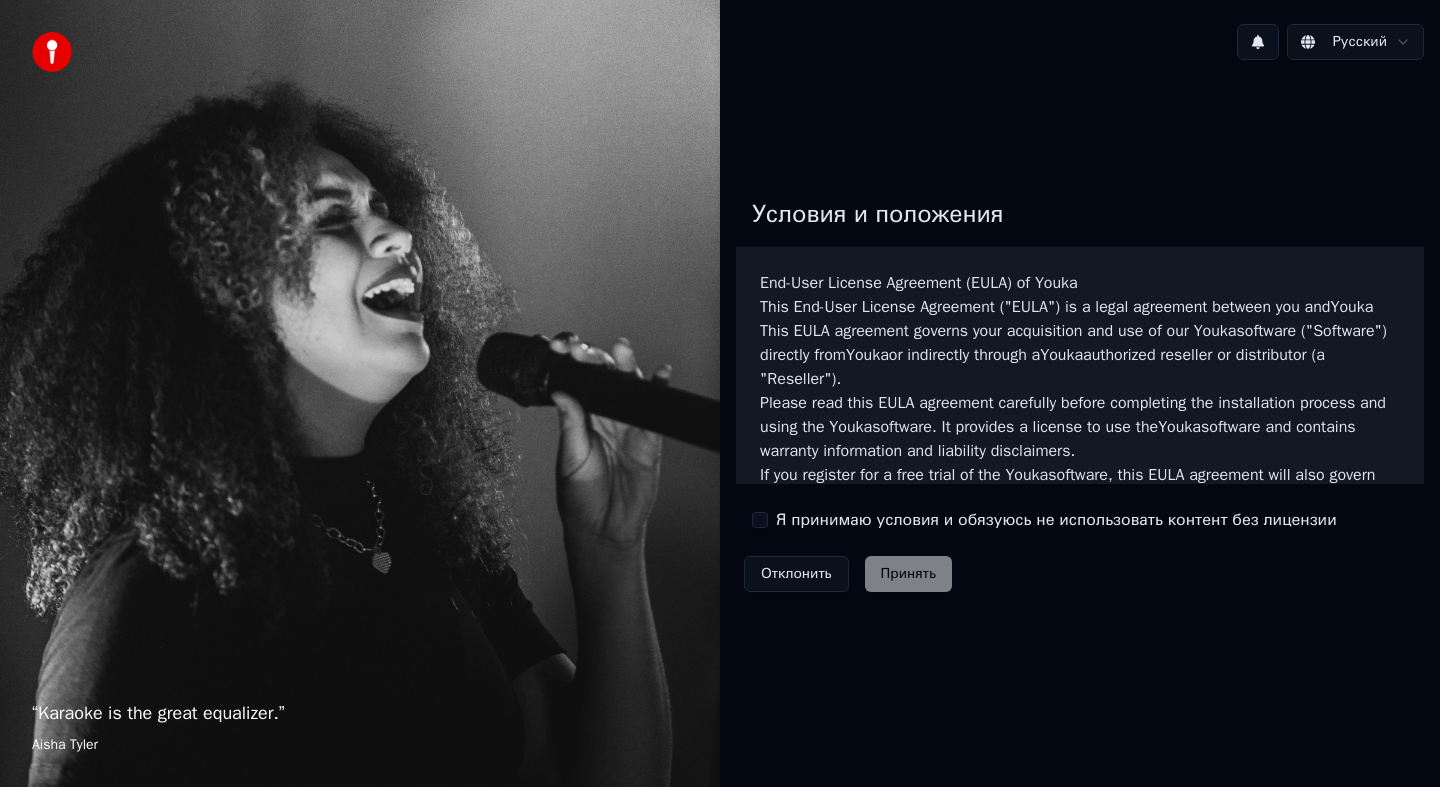 click on "Я принимаю условия и обязуюсь не использовать контент без лицензии" at bounding box center (1056, 520) 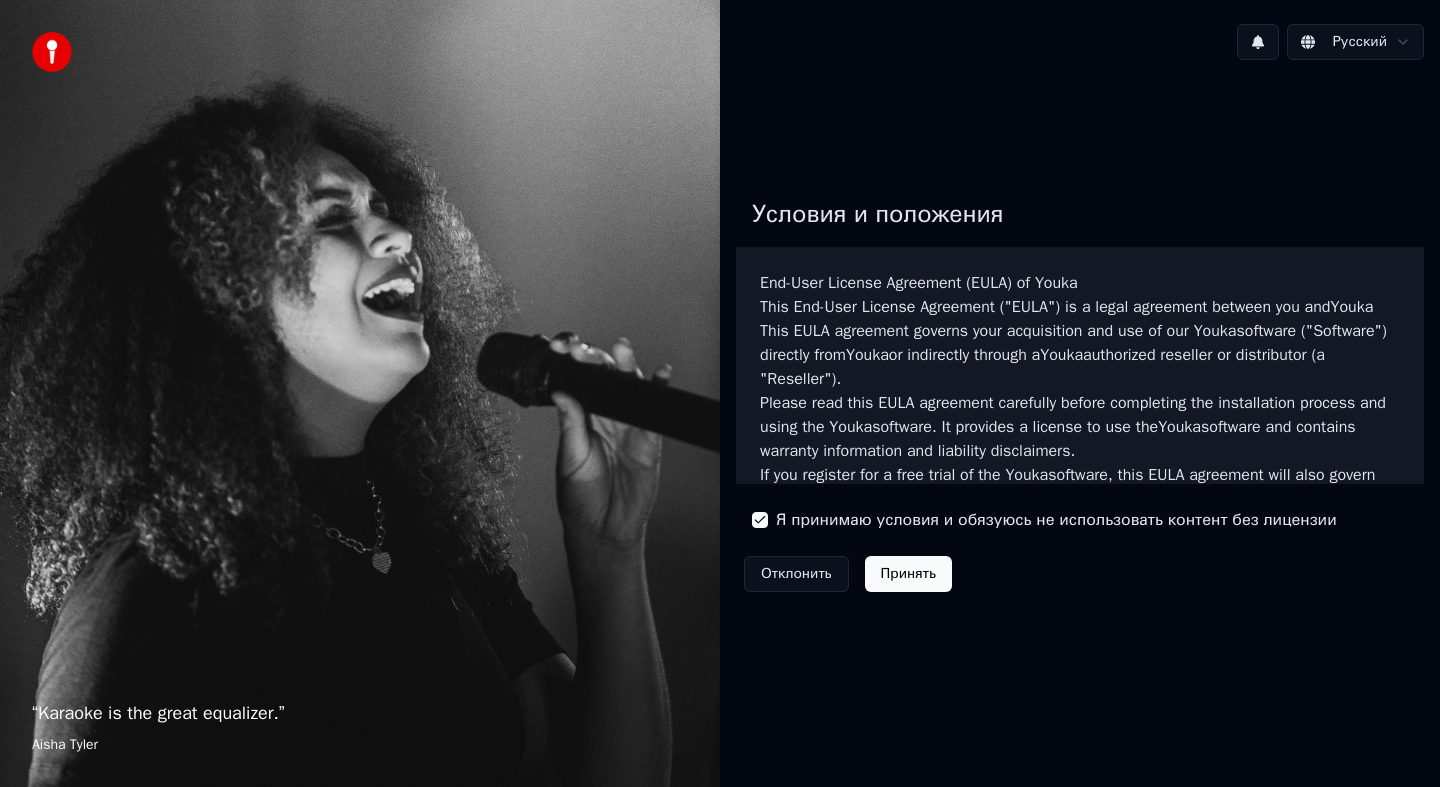 click on "Принять" at bounding box center (908, 574) 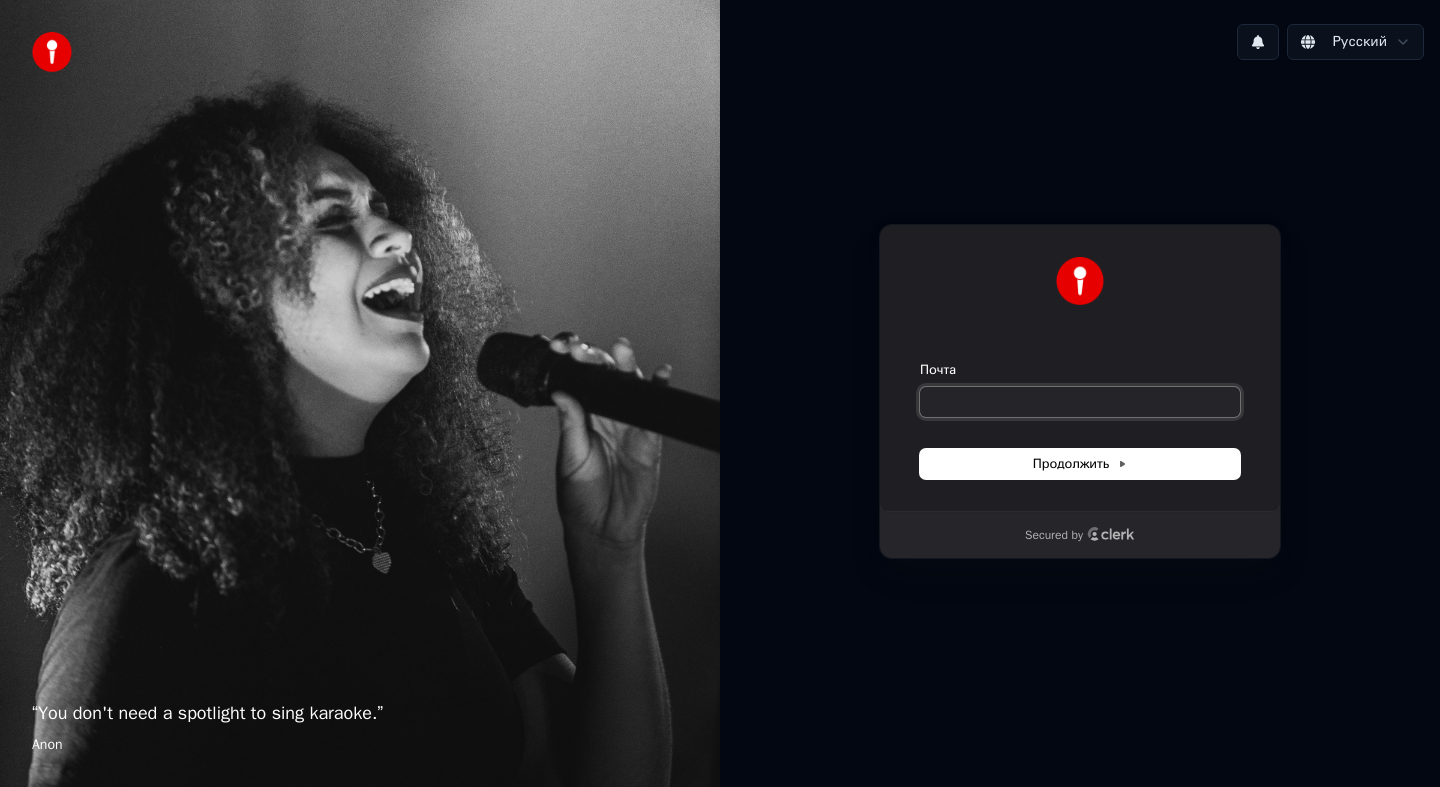 click on "Почта" at bounding box center (1080, 402) 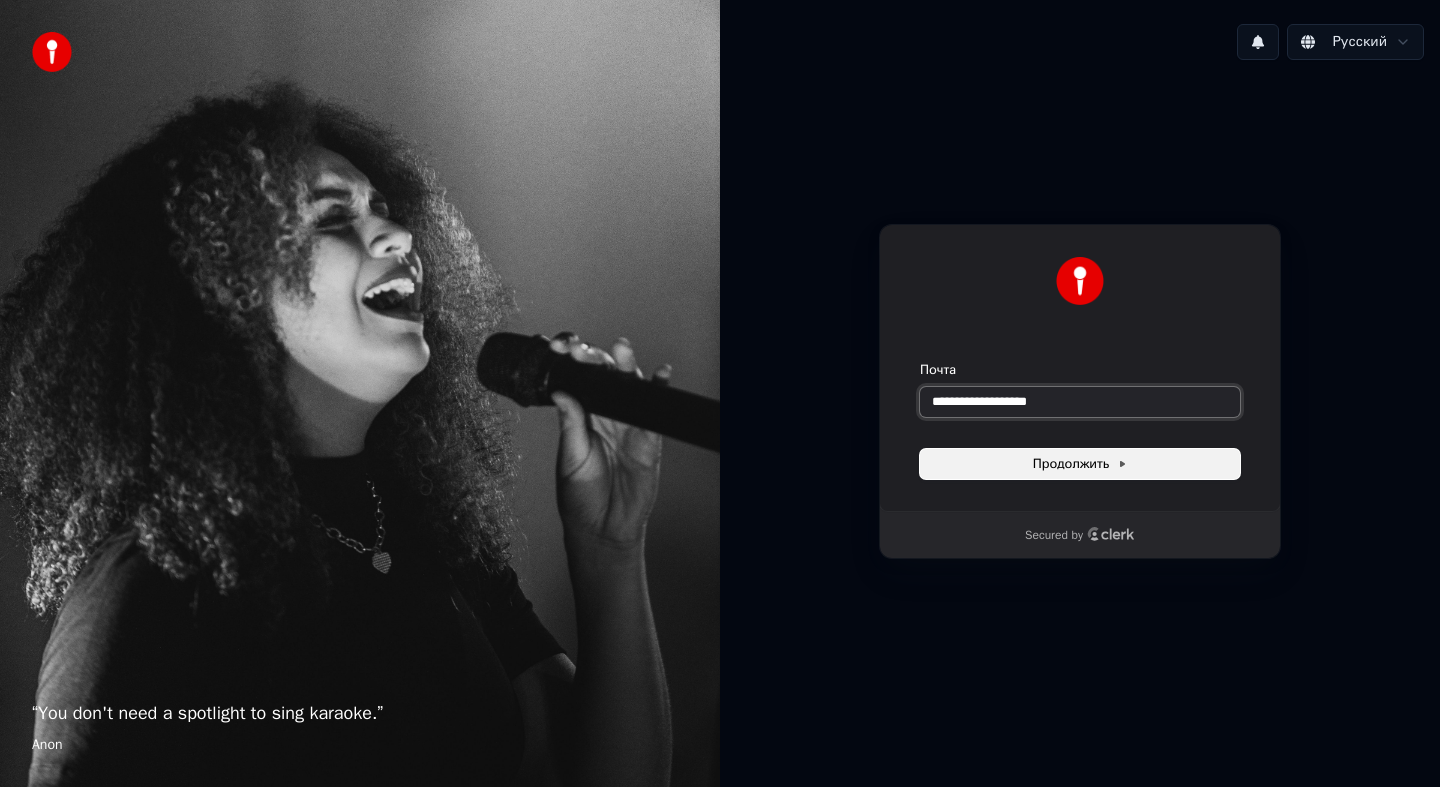 type on "**********" 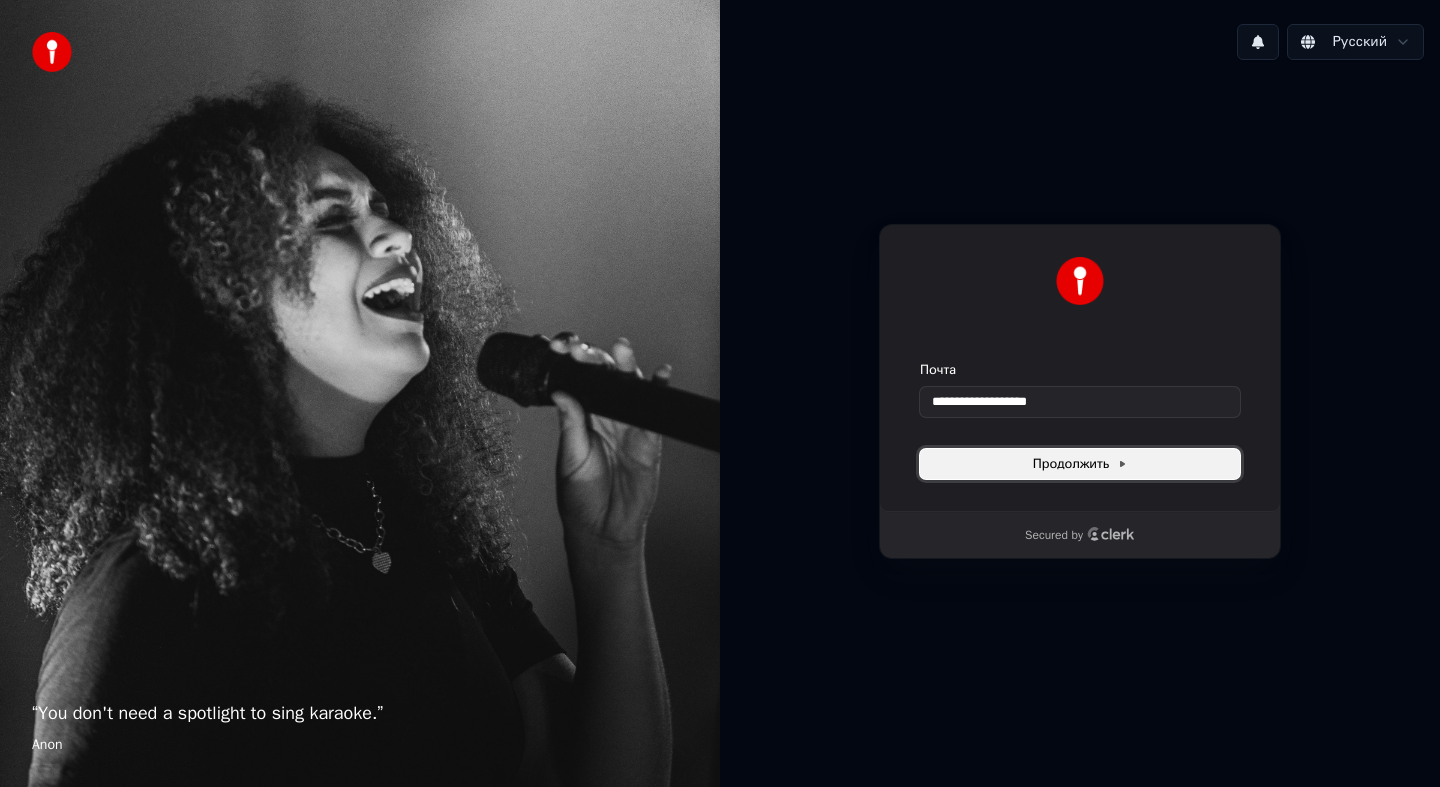 click on "Продолжить" at bounding box center [1080, 464] 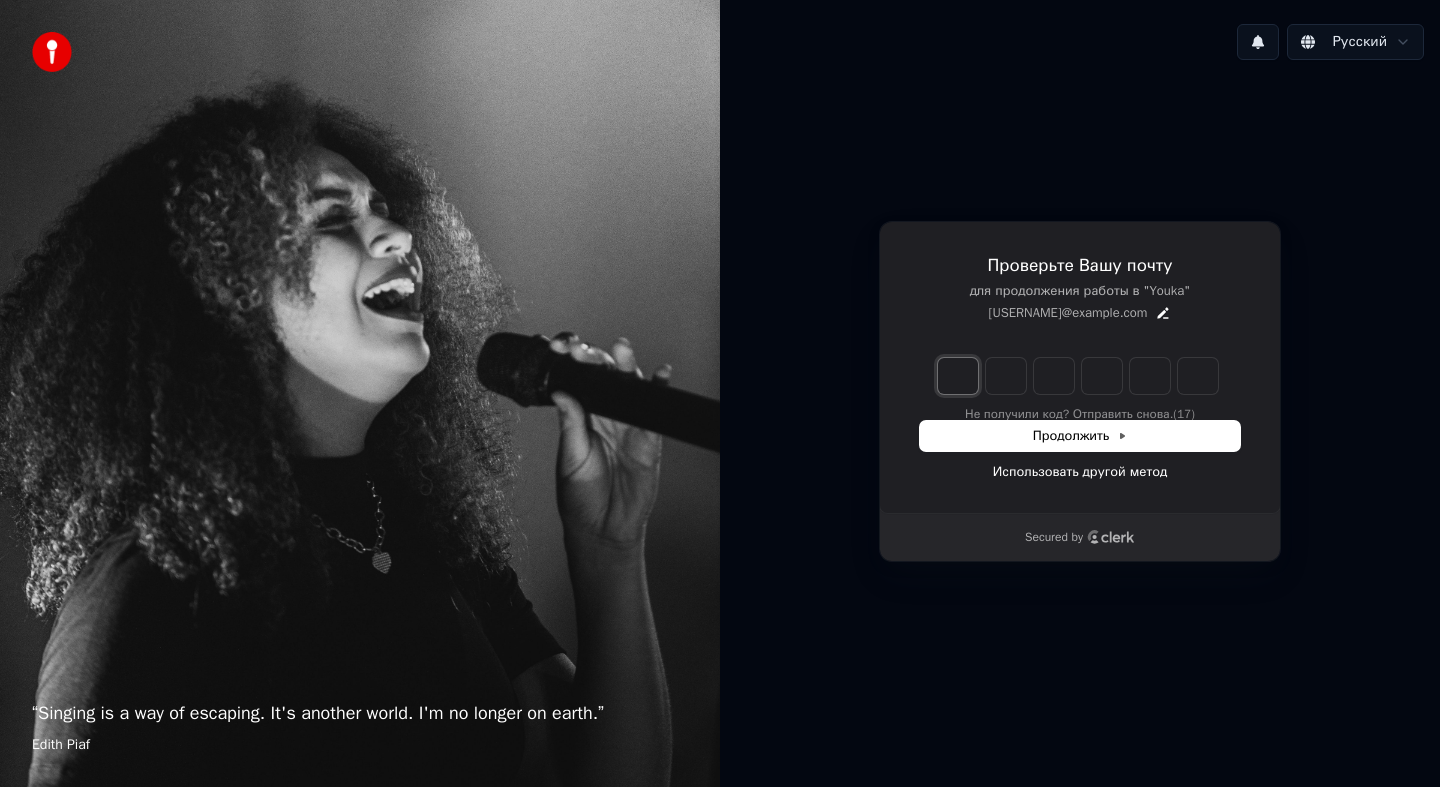 type on "*" 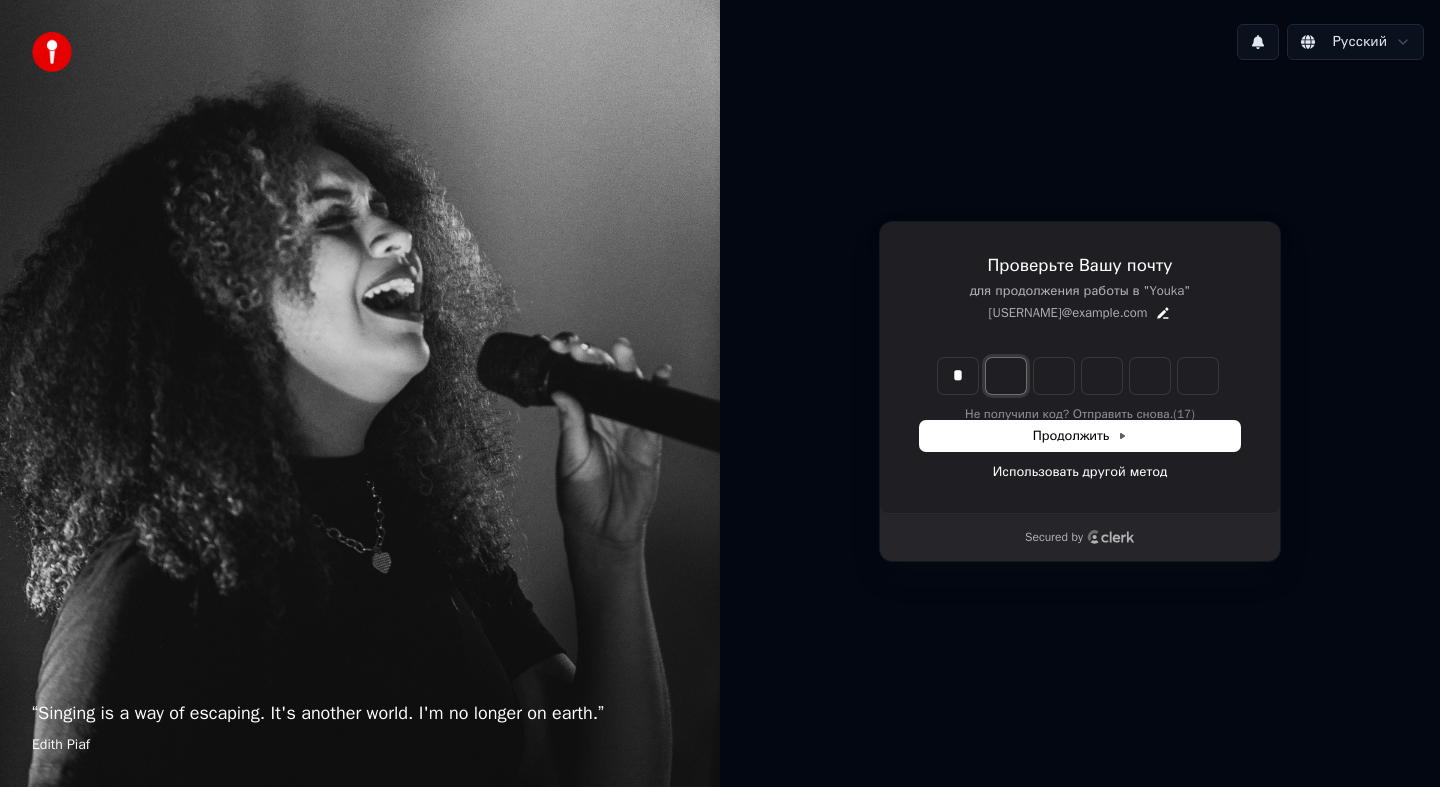 type on "*" 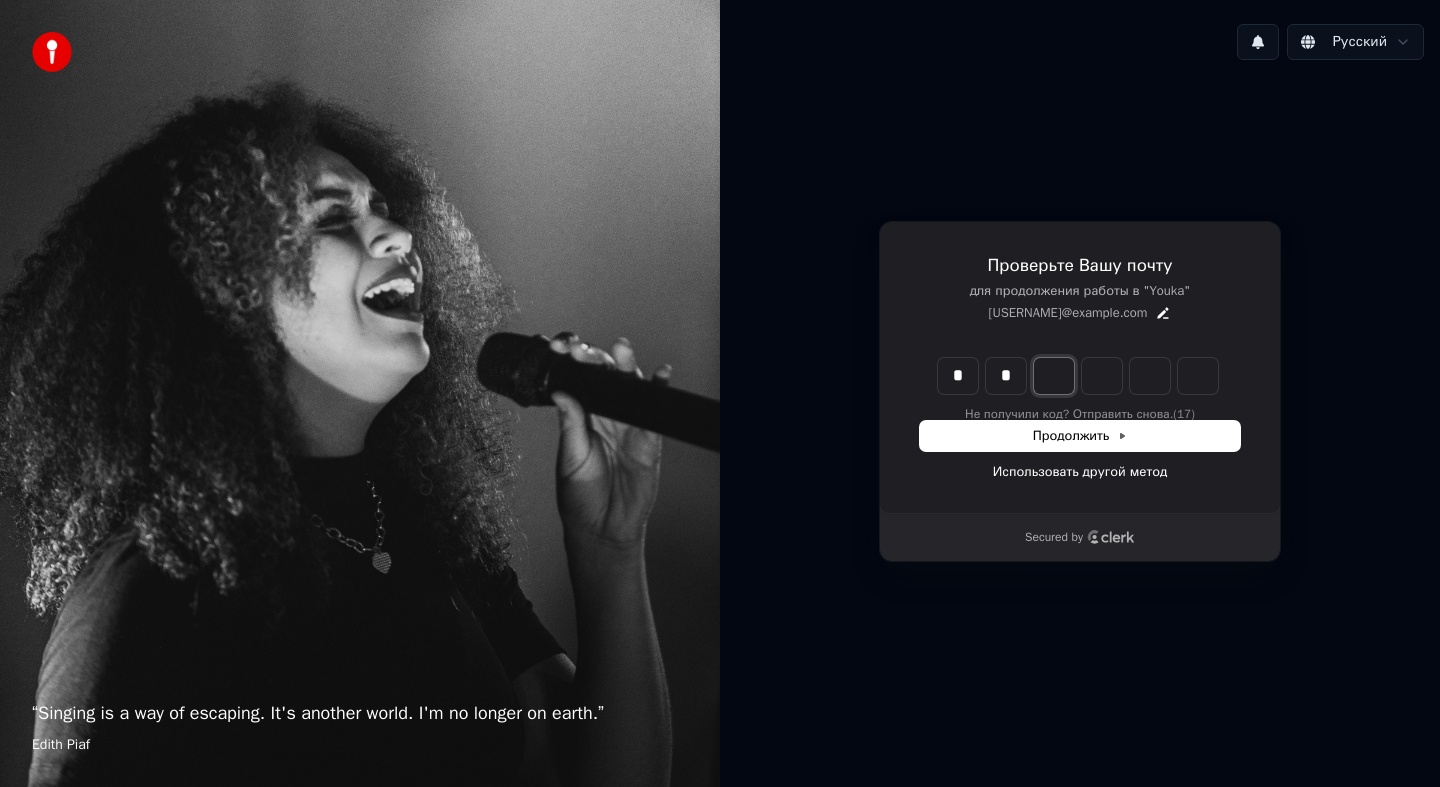 type on "*" 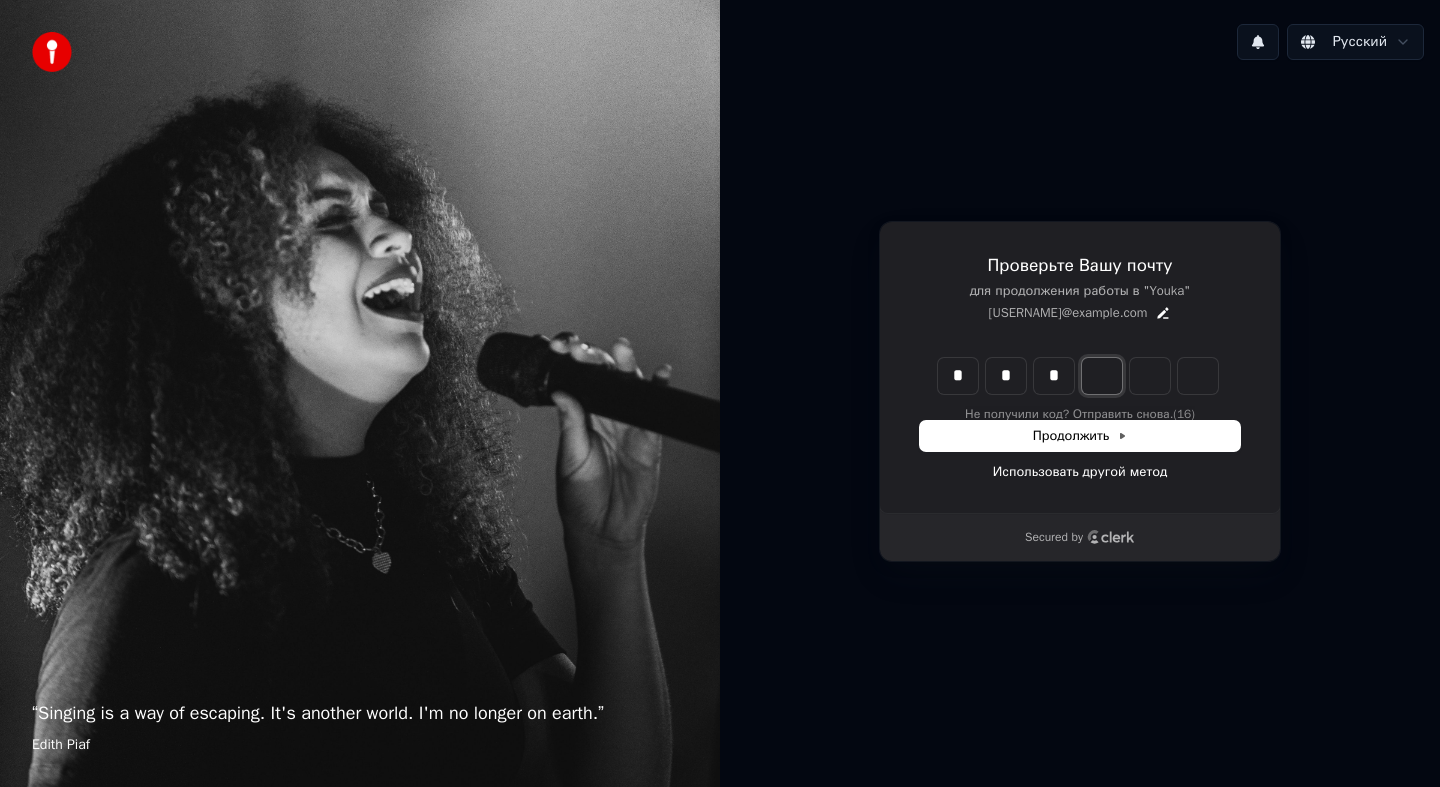 type on "*" 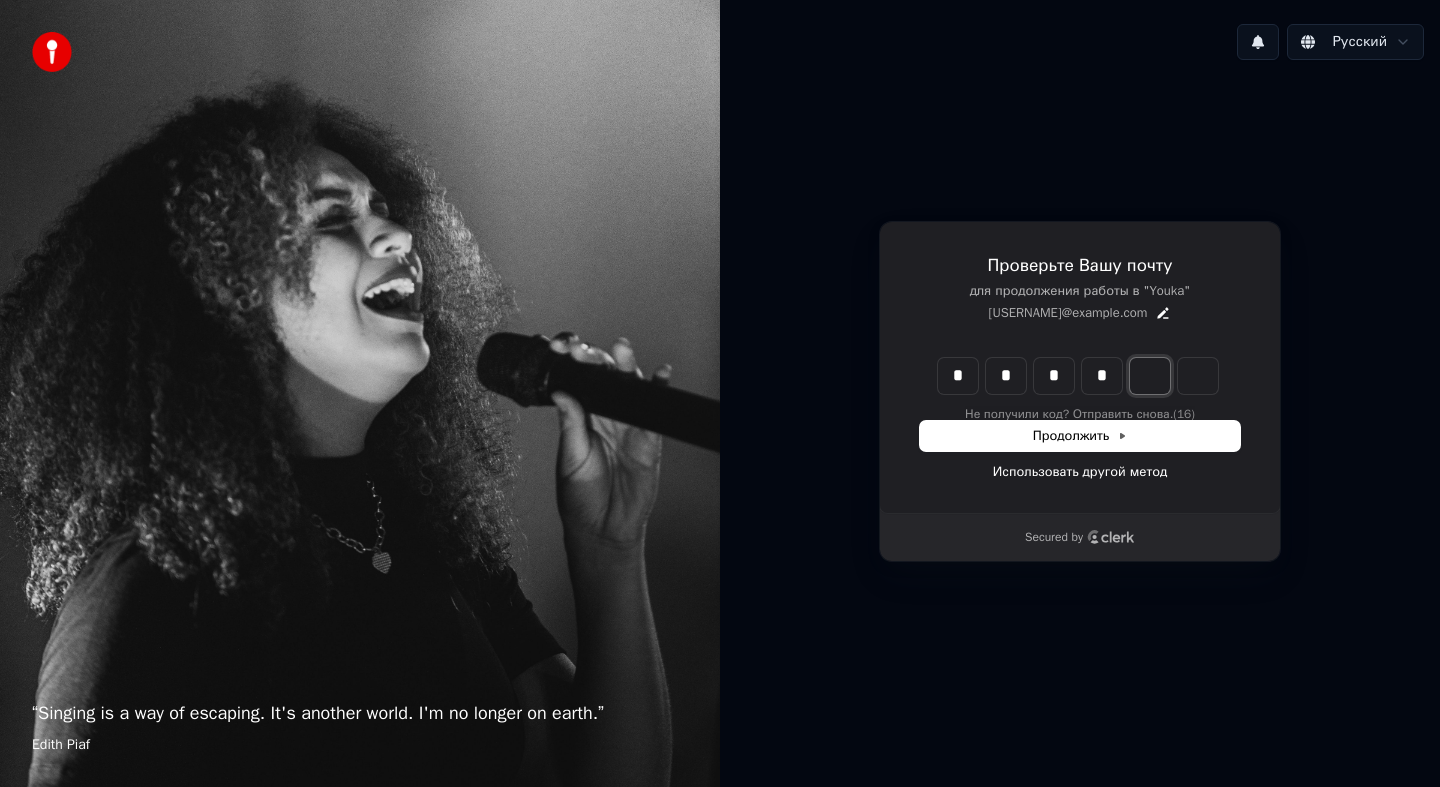 type on "*" 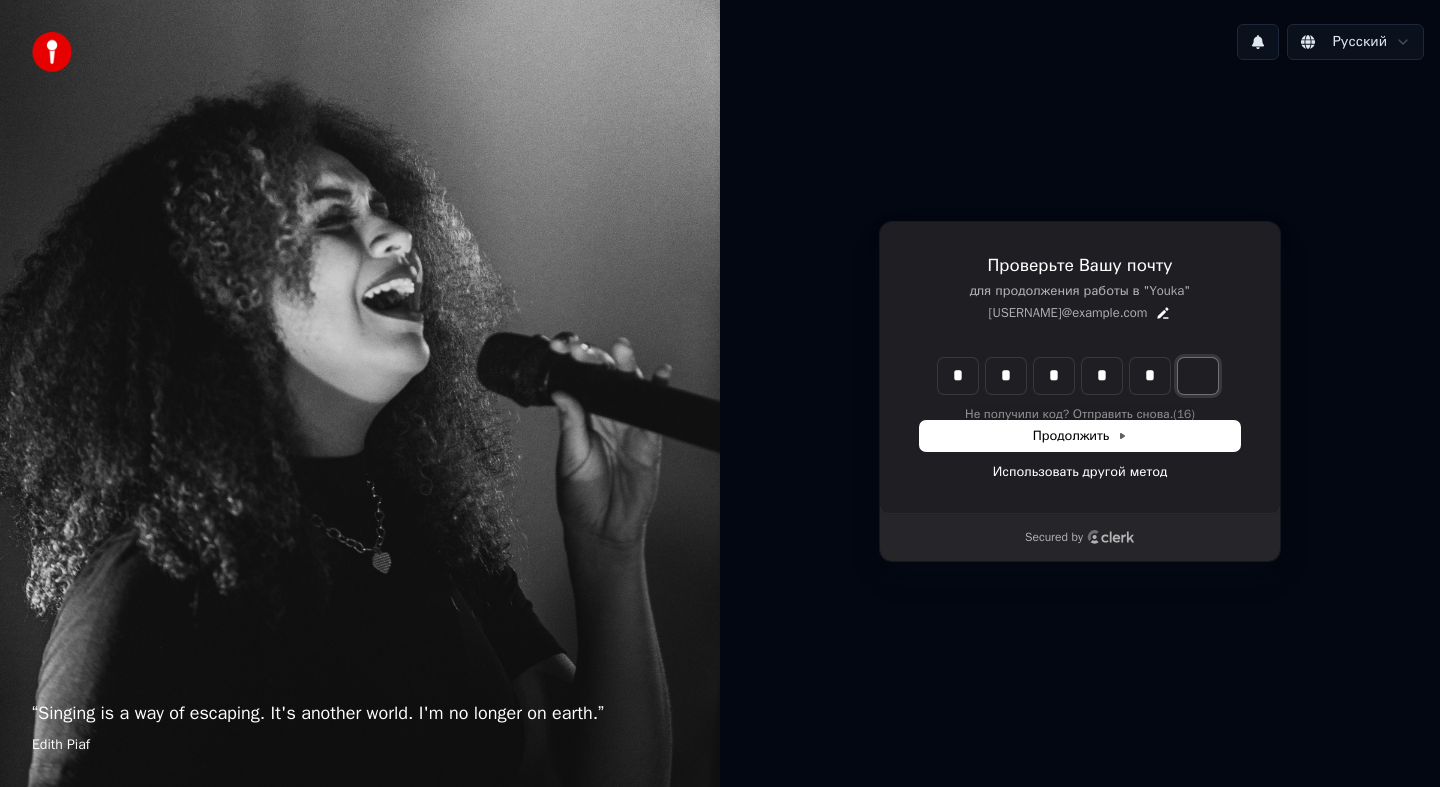 type on "*" 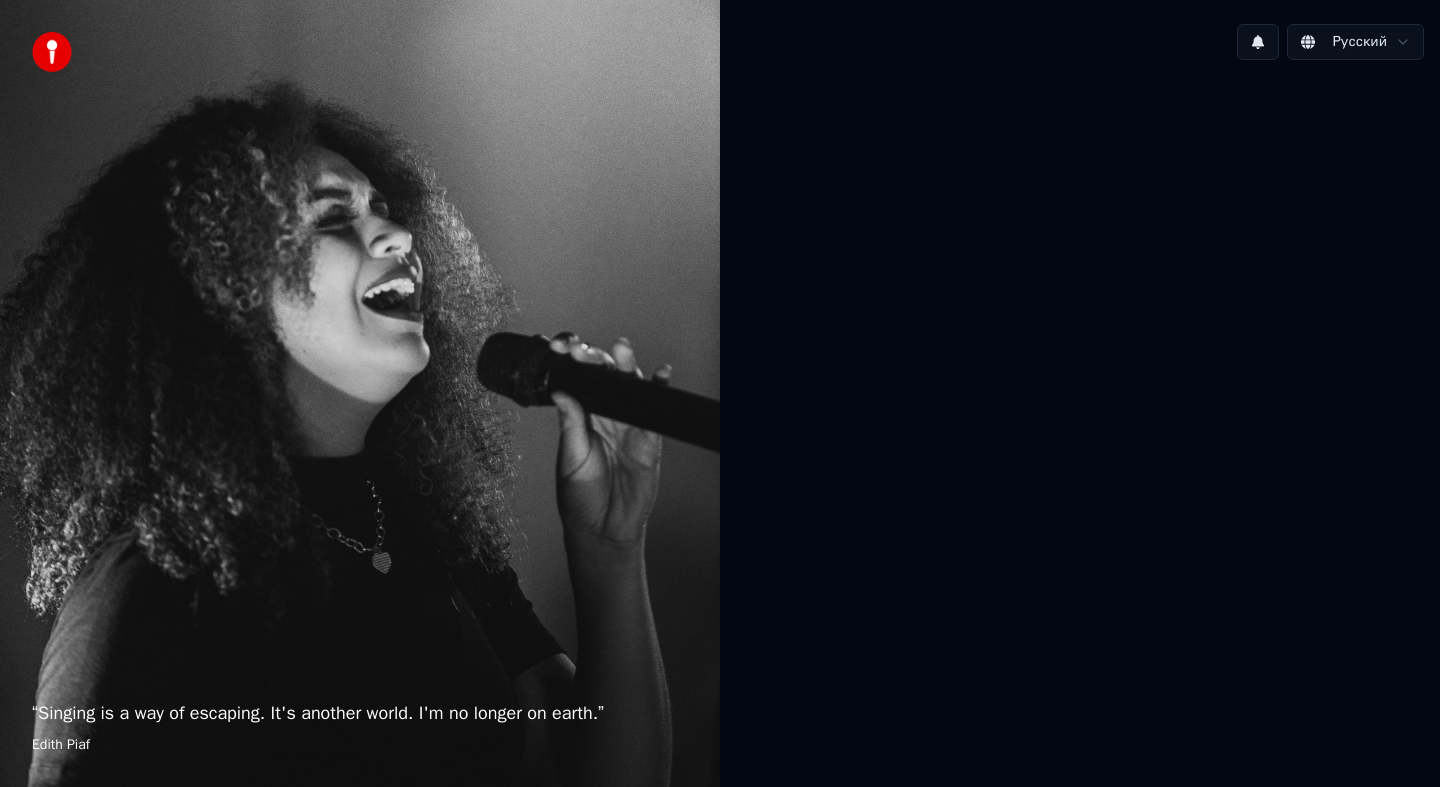 scroll, scrollTop: 0, scrollLeft: 0, axis: both 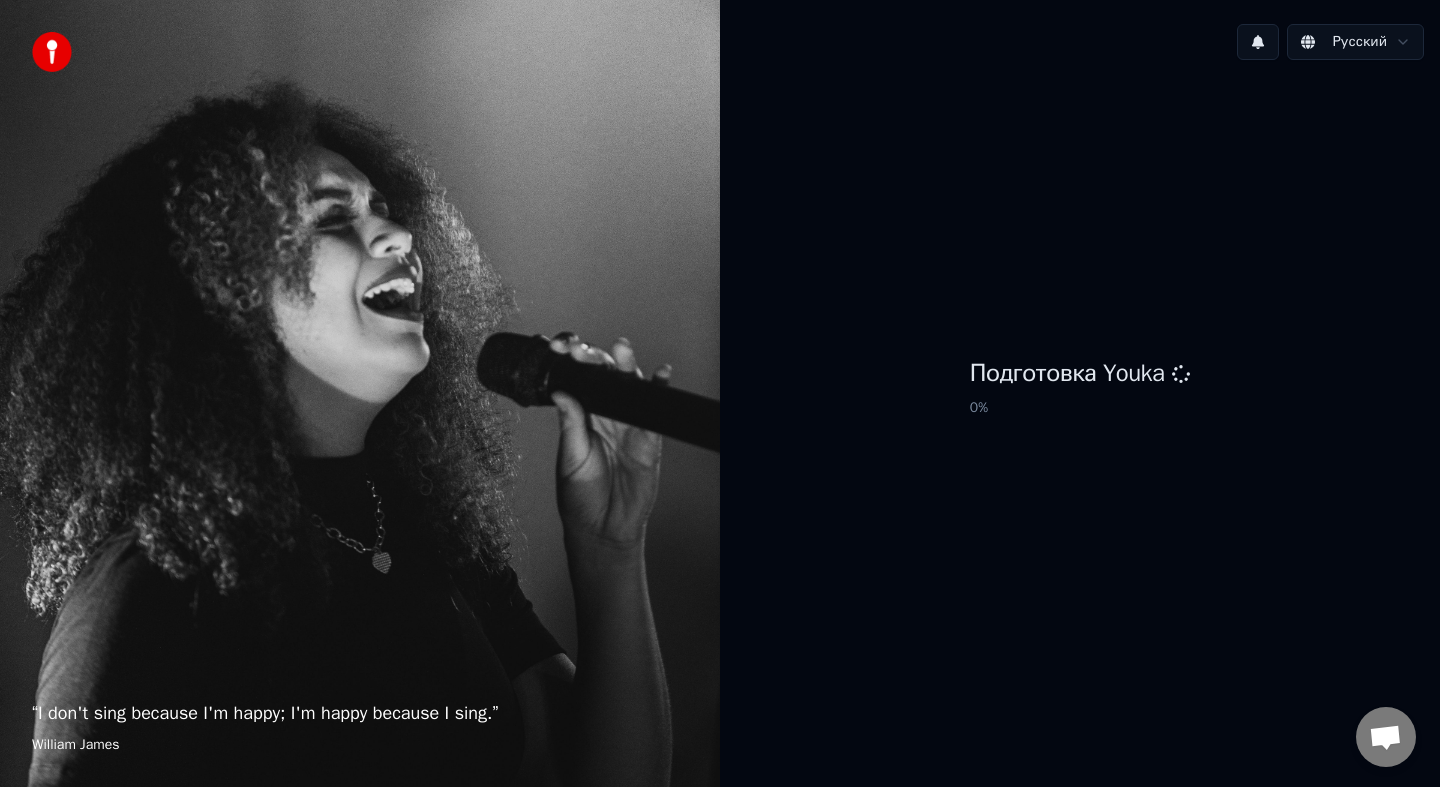 click at bounding box center (1258, 42) 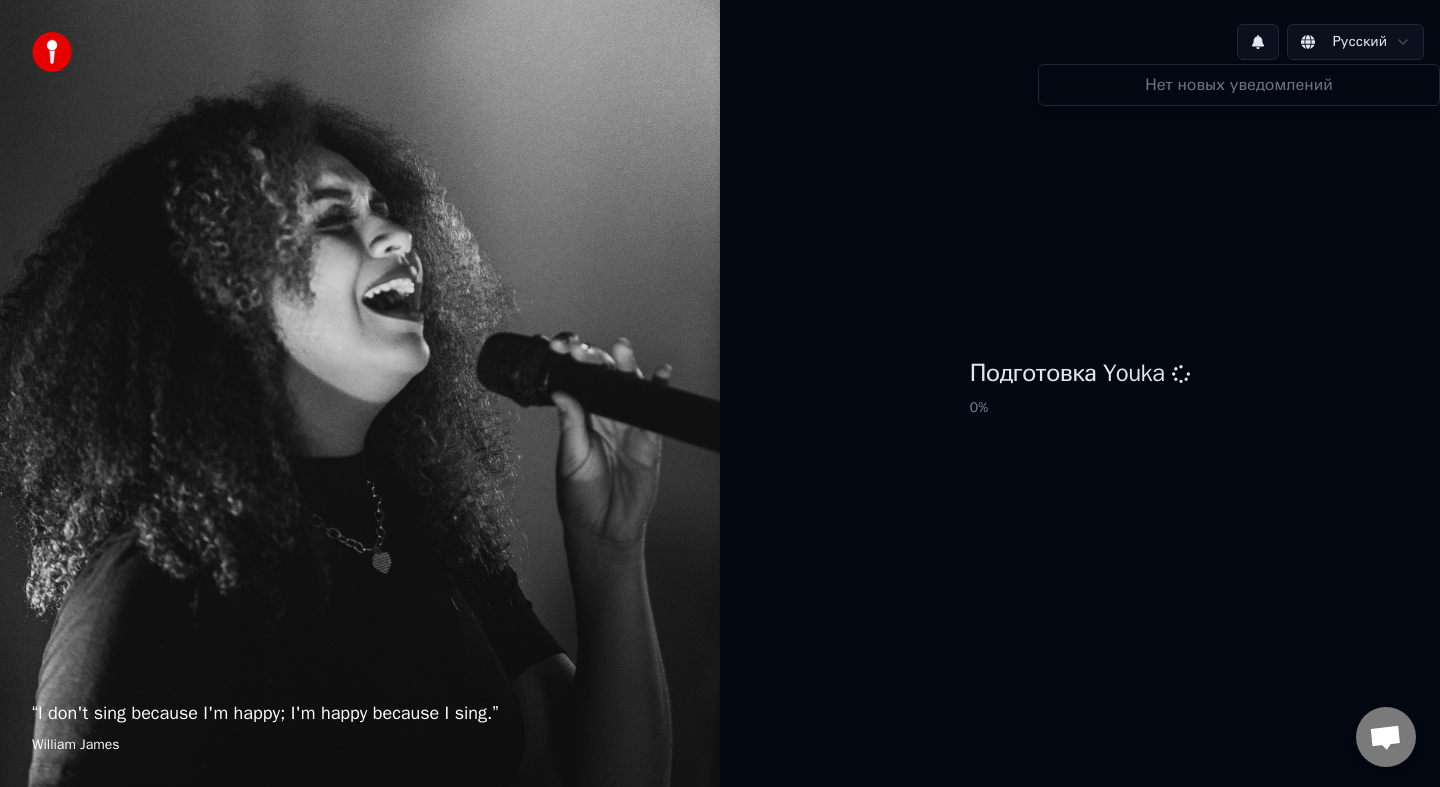 click on "Подготовка Youka 0 %" at bounding box center [1080, 391] 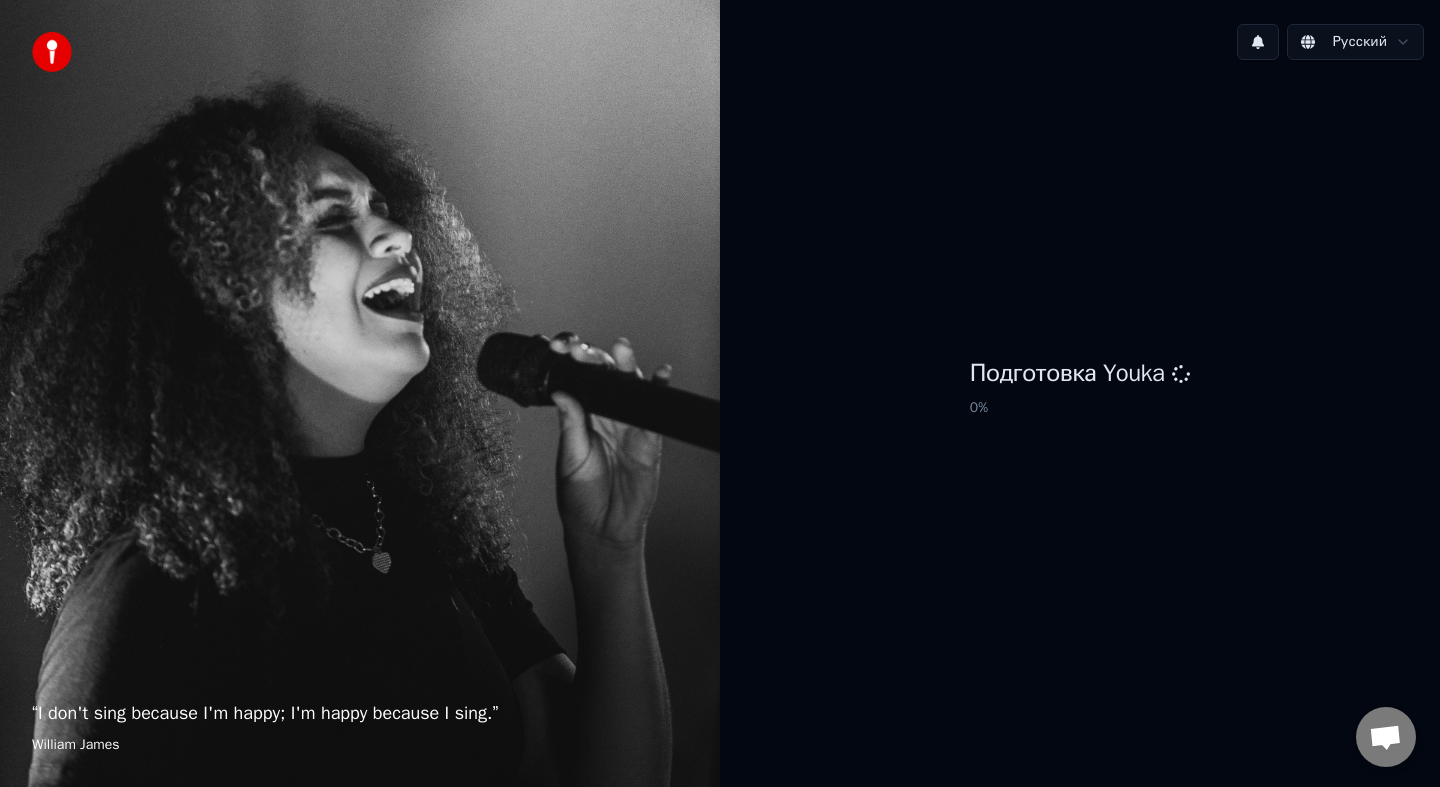 click at bounding box center (1386, 737) 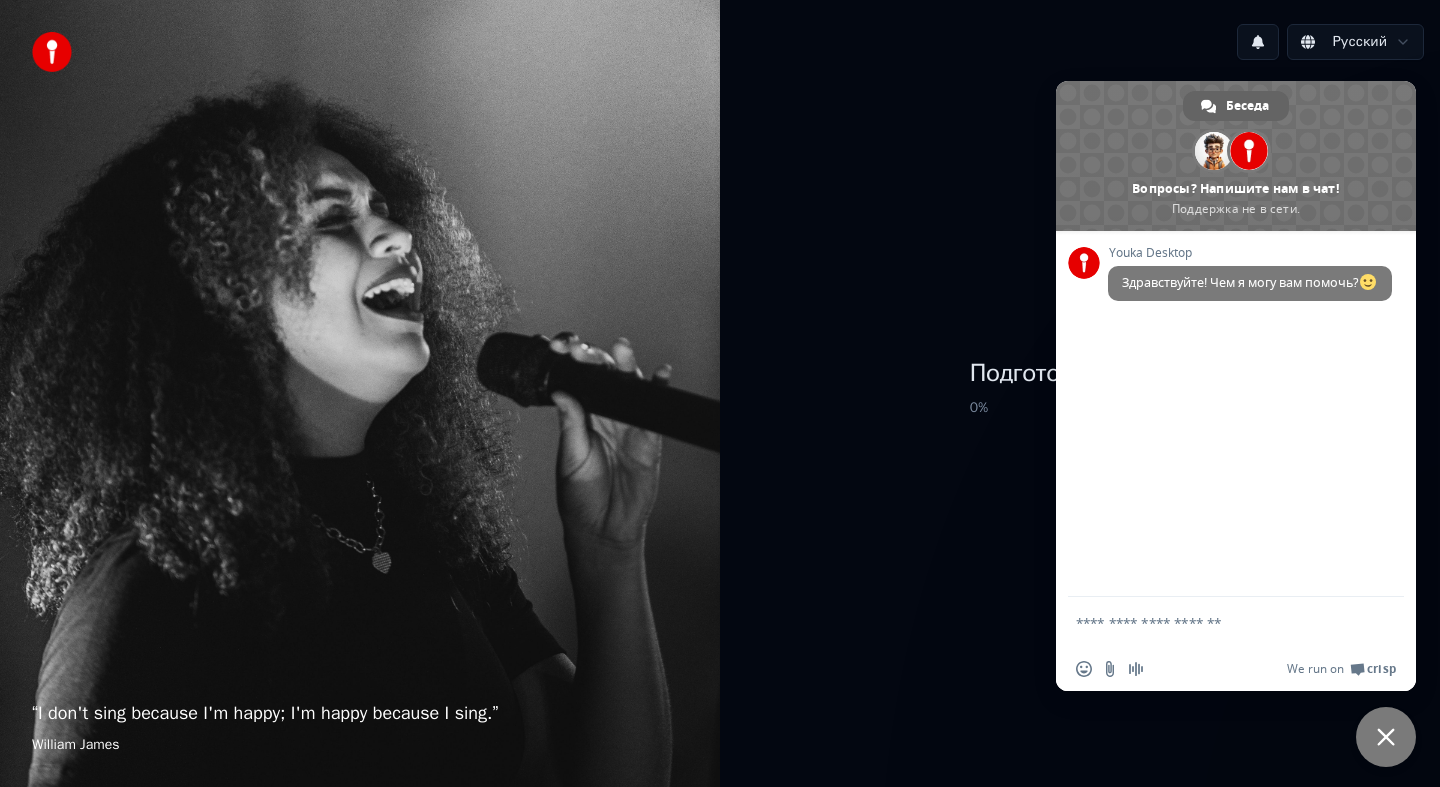 scroll, scrollTop: 0, scrollLeft: 0, axis: both 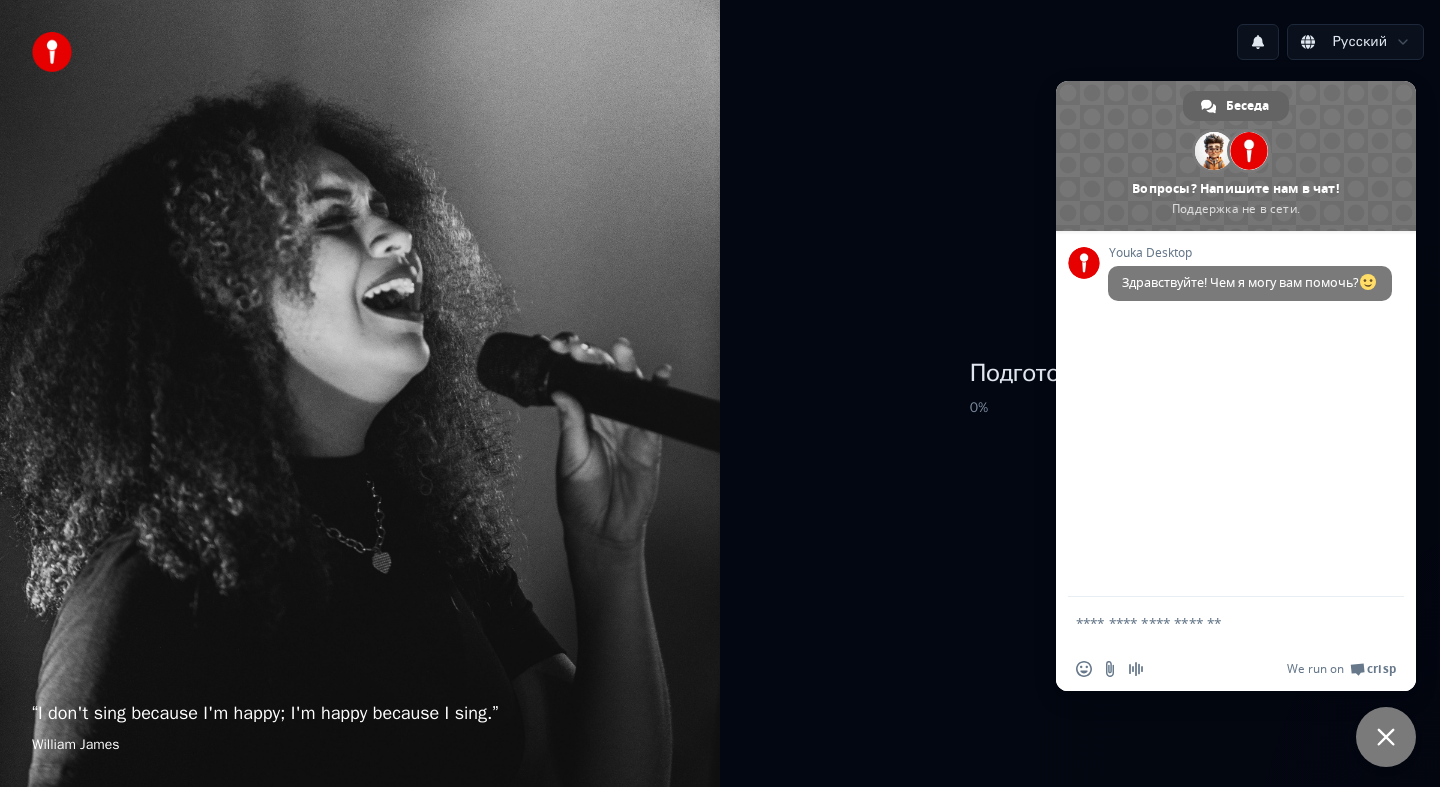 click on "Подготовка Youka 0 %" at bounding box center (1080, 391) 